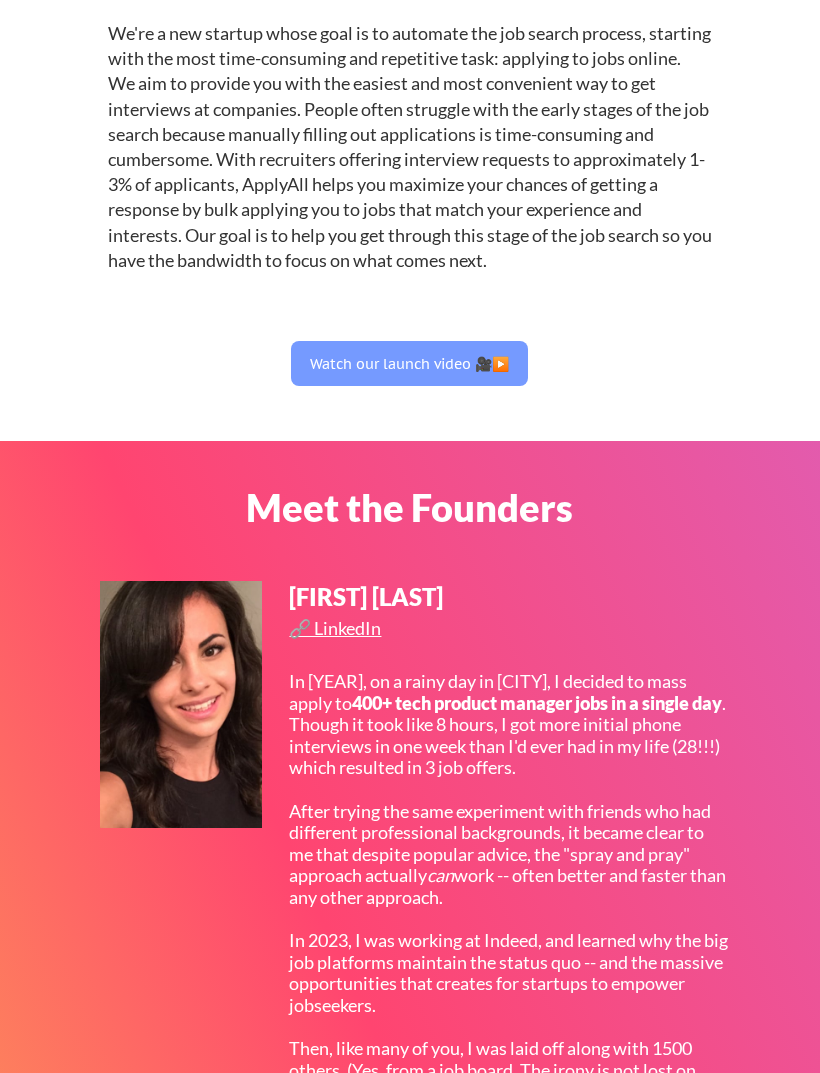 scroll, scrollTop: 0, scrollLeft: 0, axis: both 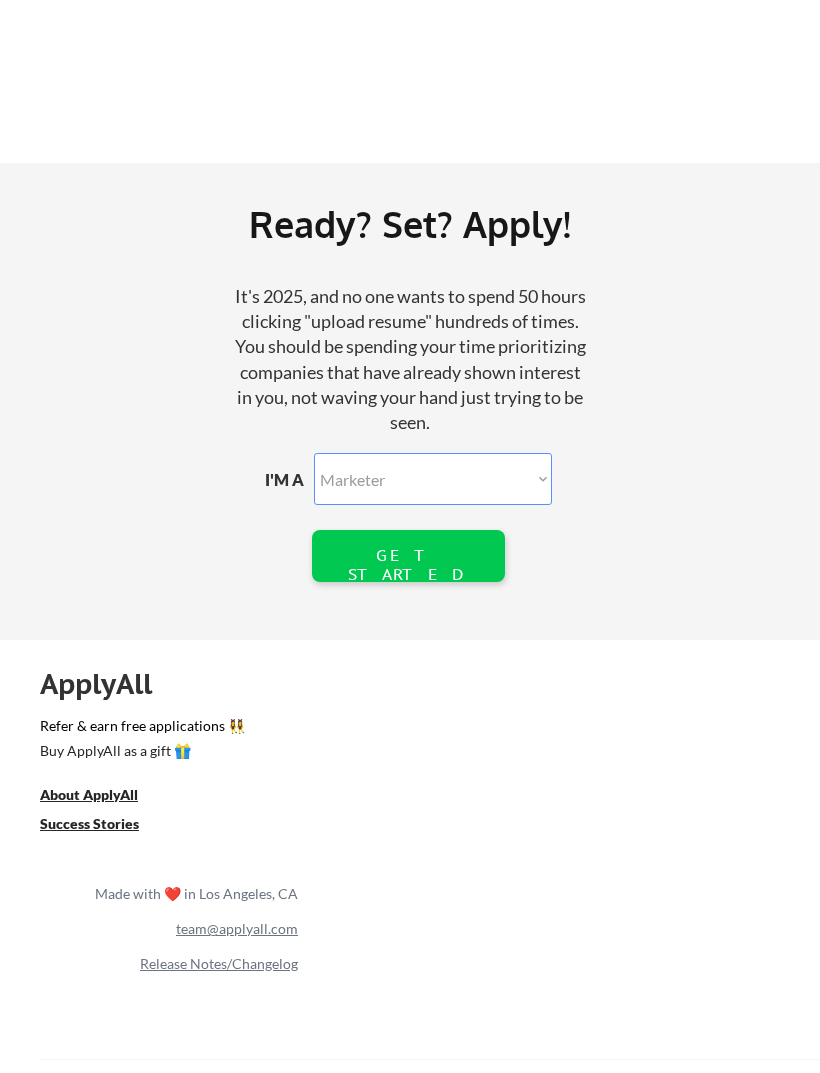 click on "GET STARTED" at bounding box center [408, 556] 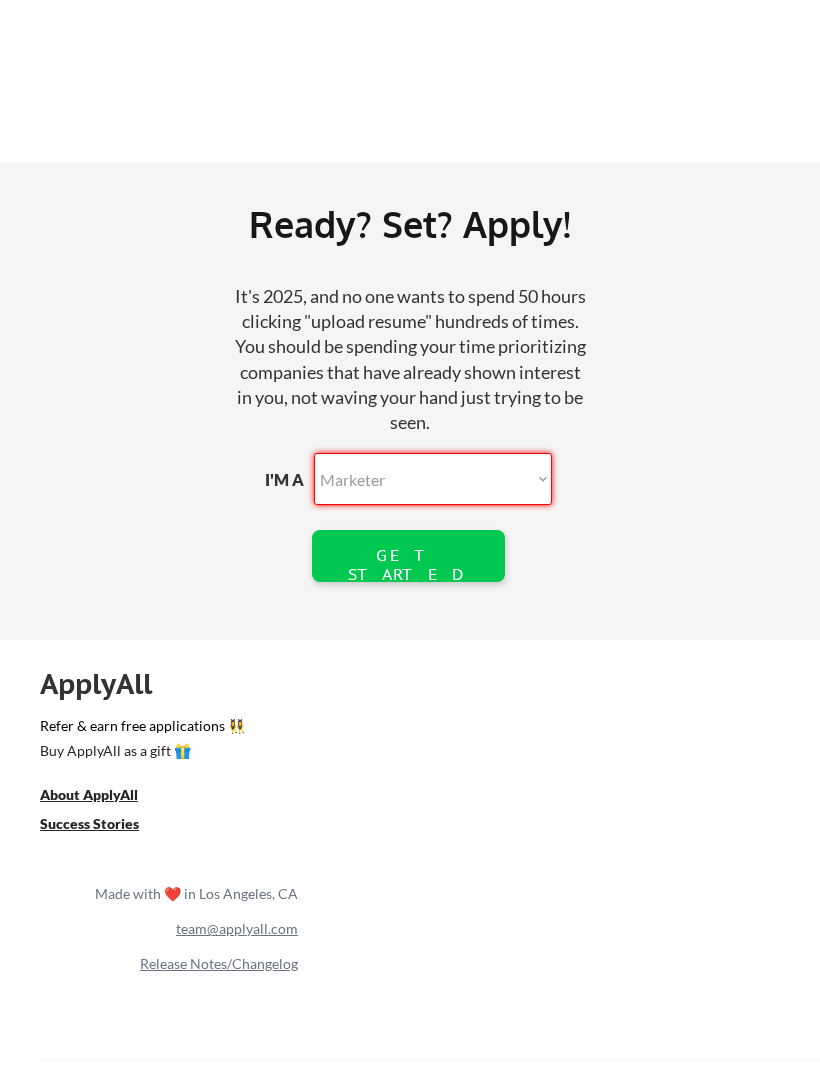 click on "Marketer Software Engineering Product Management Customer Success Sales UI/UX/Product Design Technical Project/Program Mgmt Marketing & Growth Data HR/Recruiting IT/Cybersecurity Tech Finance/Ops/Strategy Customer Support Other Function" at bounding box center [433, 479] 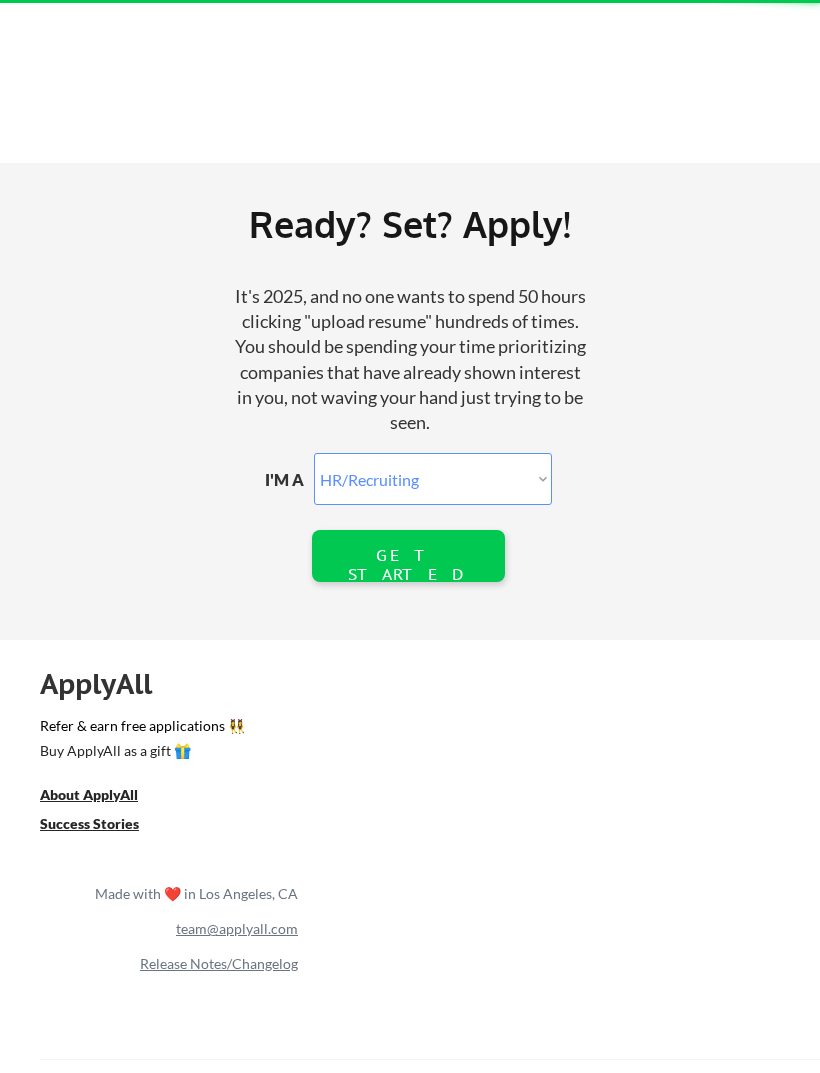 click on "GET STARTED" at bounding box center (408, 565) 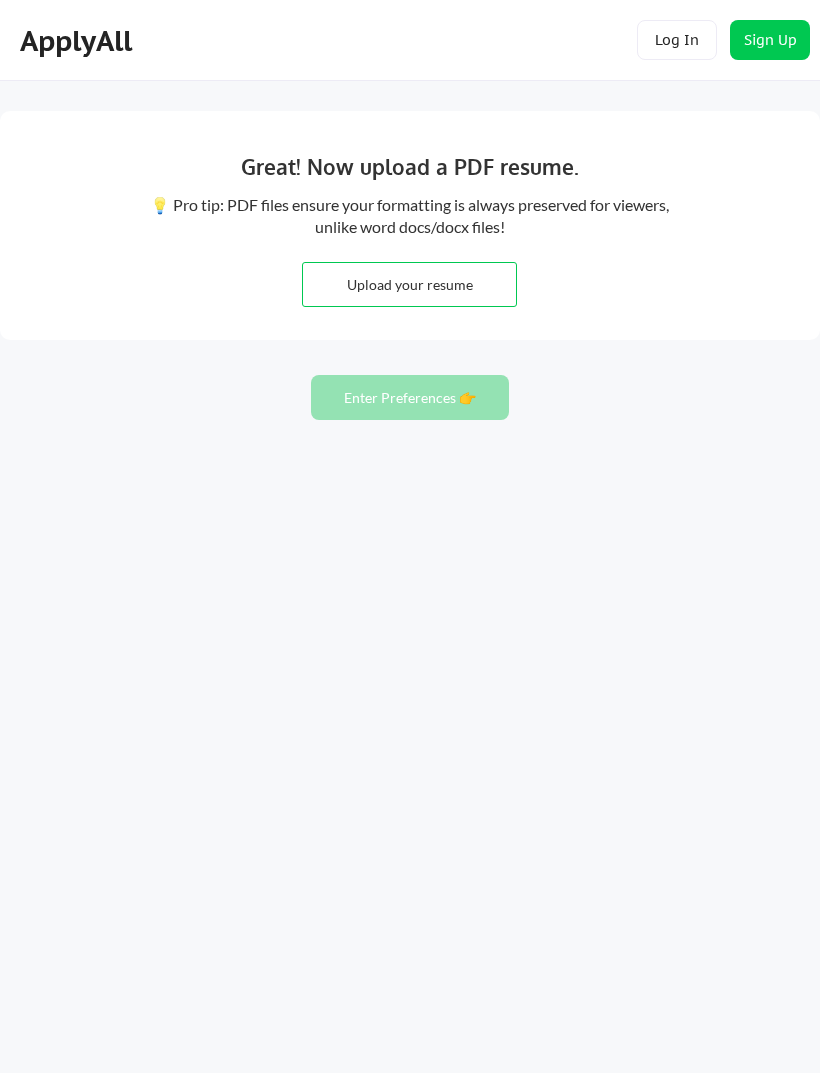 scroll, scrollTop: 0, scrollLeft: 0, axis: both 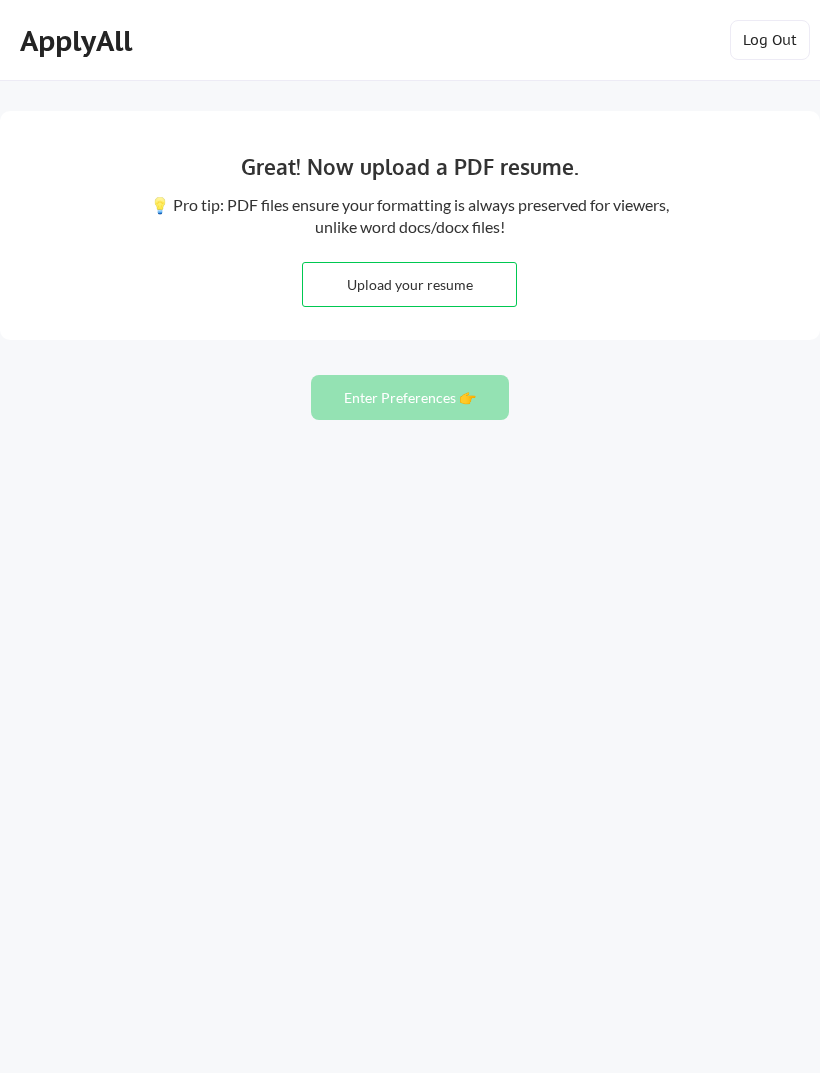 click at bounding box center [409, 284] 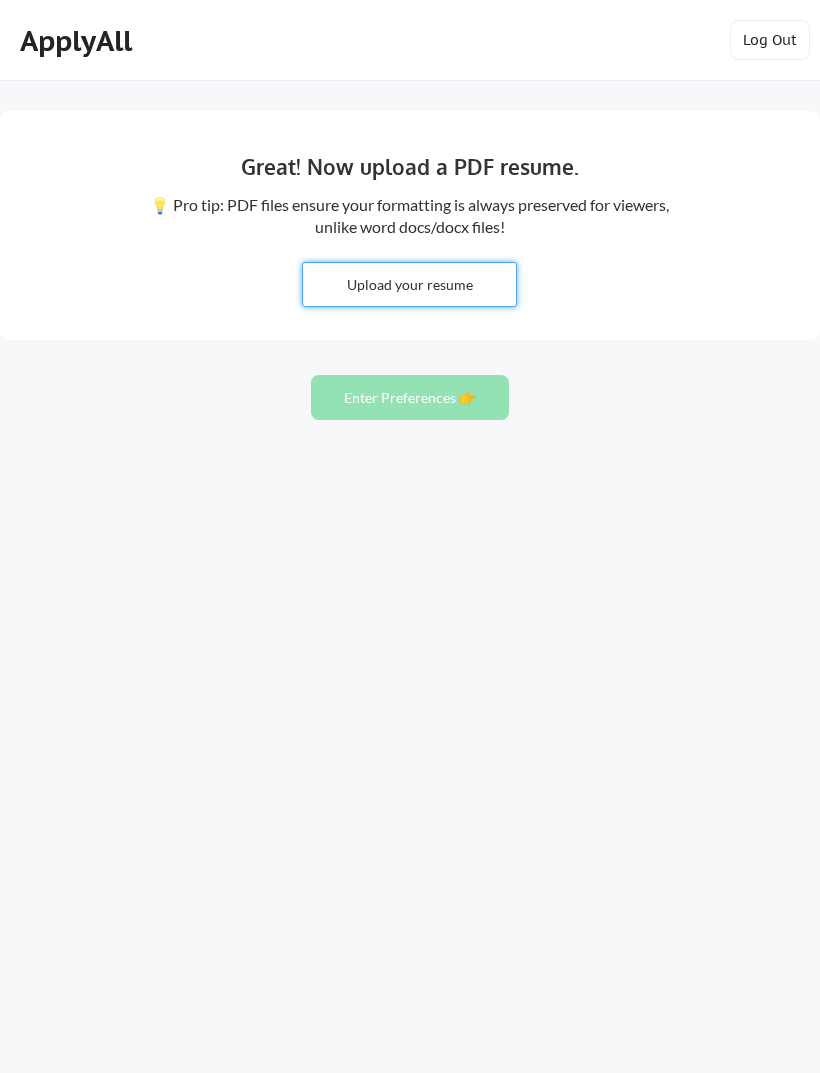 type on "C:\fakepath\CV.pdf" 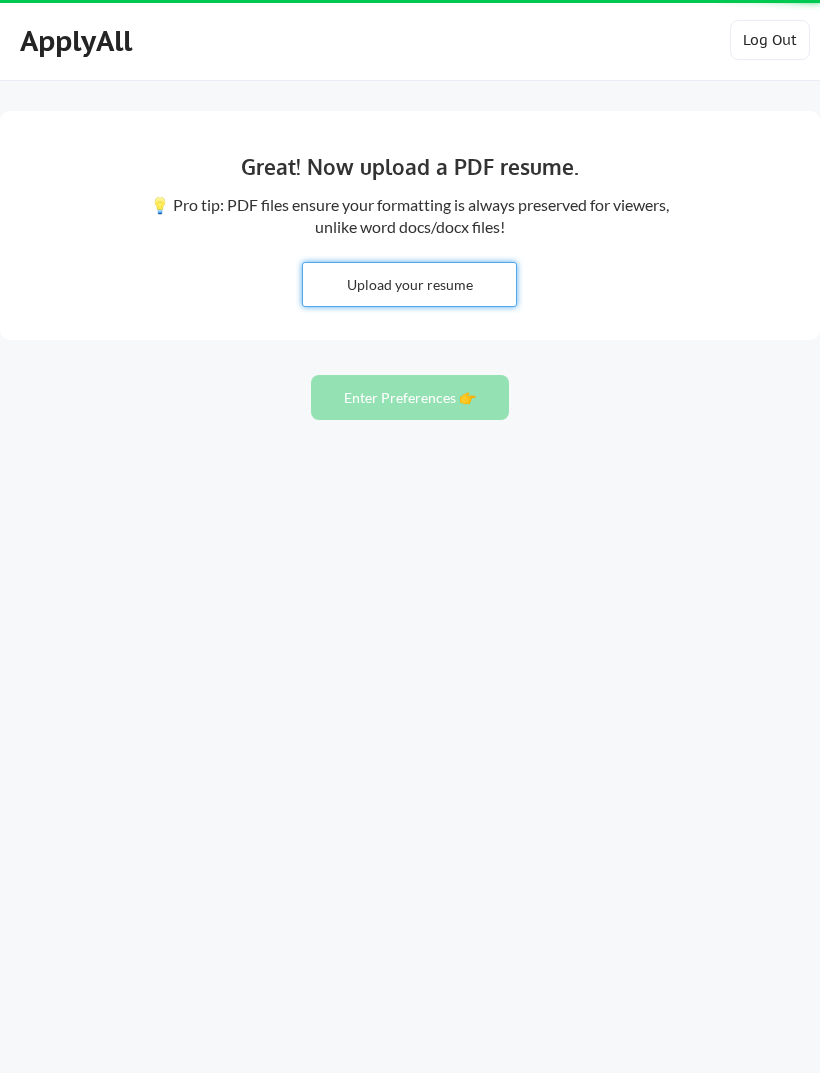 type 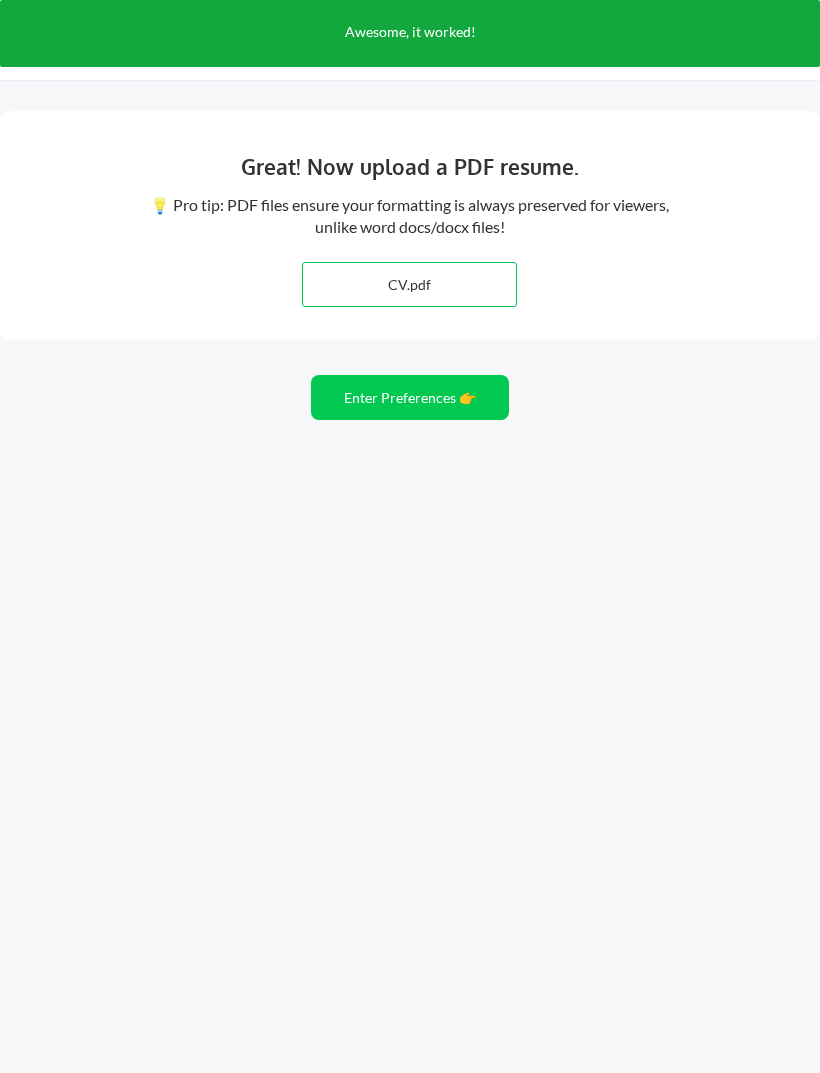 click on "Enter Preferences  👉" at bounding box center (410, 397) 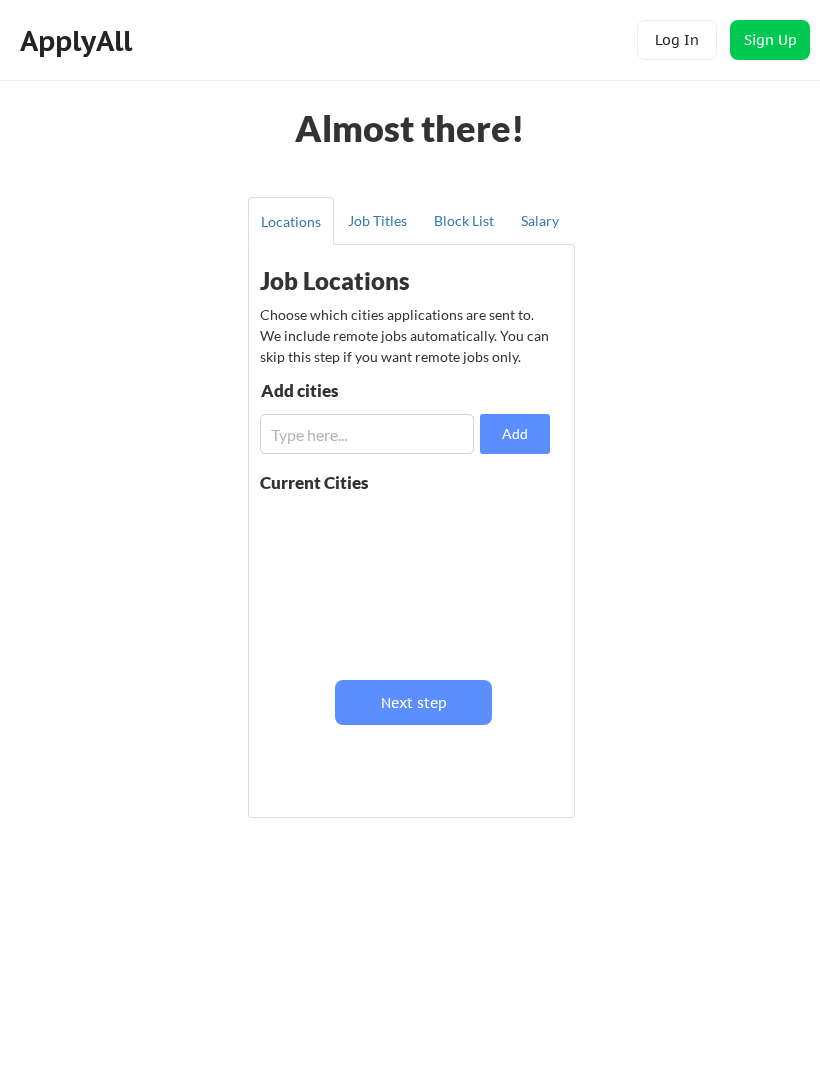scroll, scrollTop: 0, scrollLeft: 0, axis: both 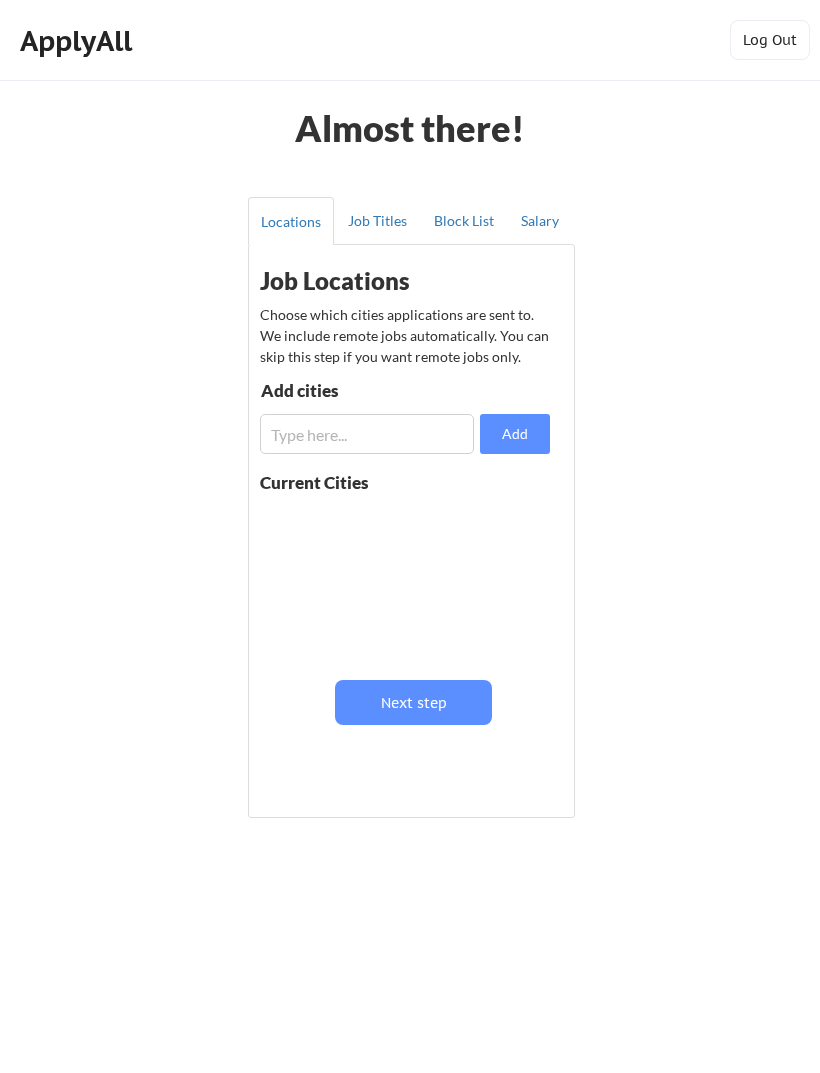 click at bounding box center [367, 434] 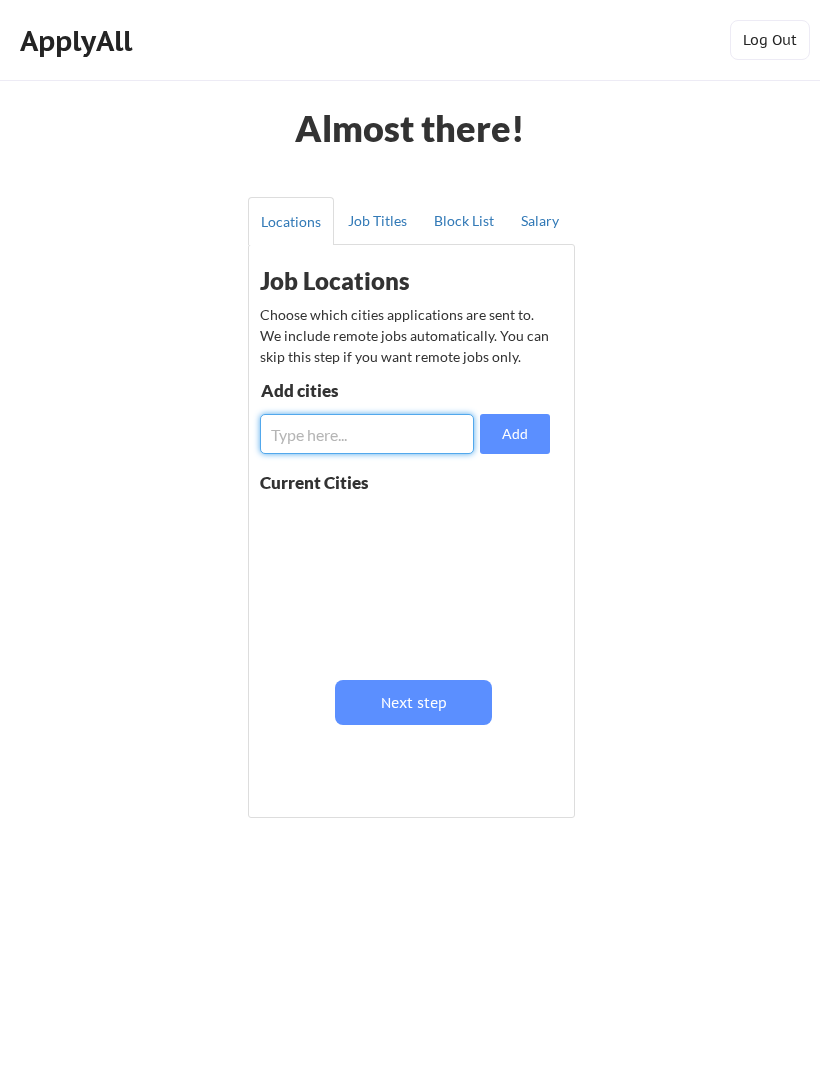 click on "Add" at bounding box center [515, 434] 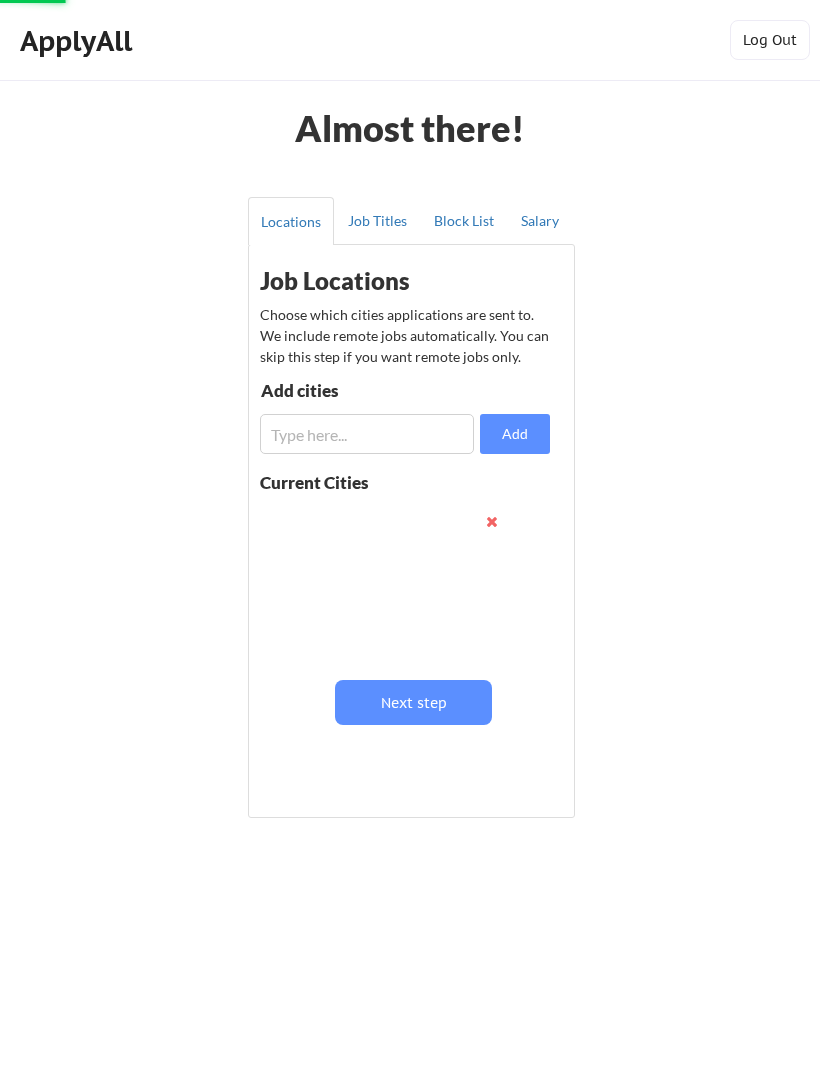 click at bounding box center (367, 434) 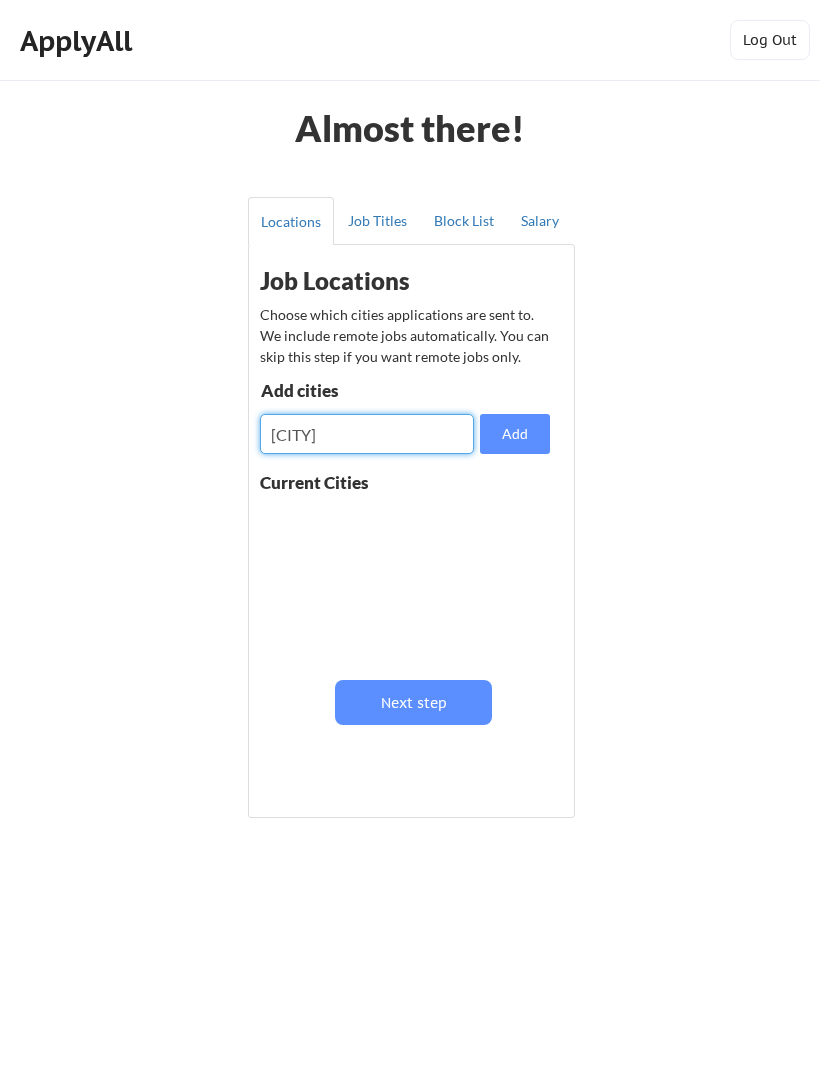 type on "Brugge" 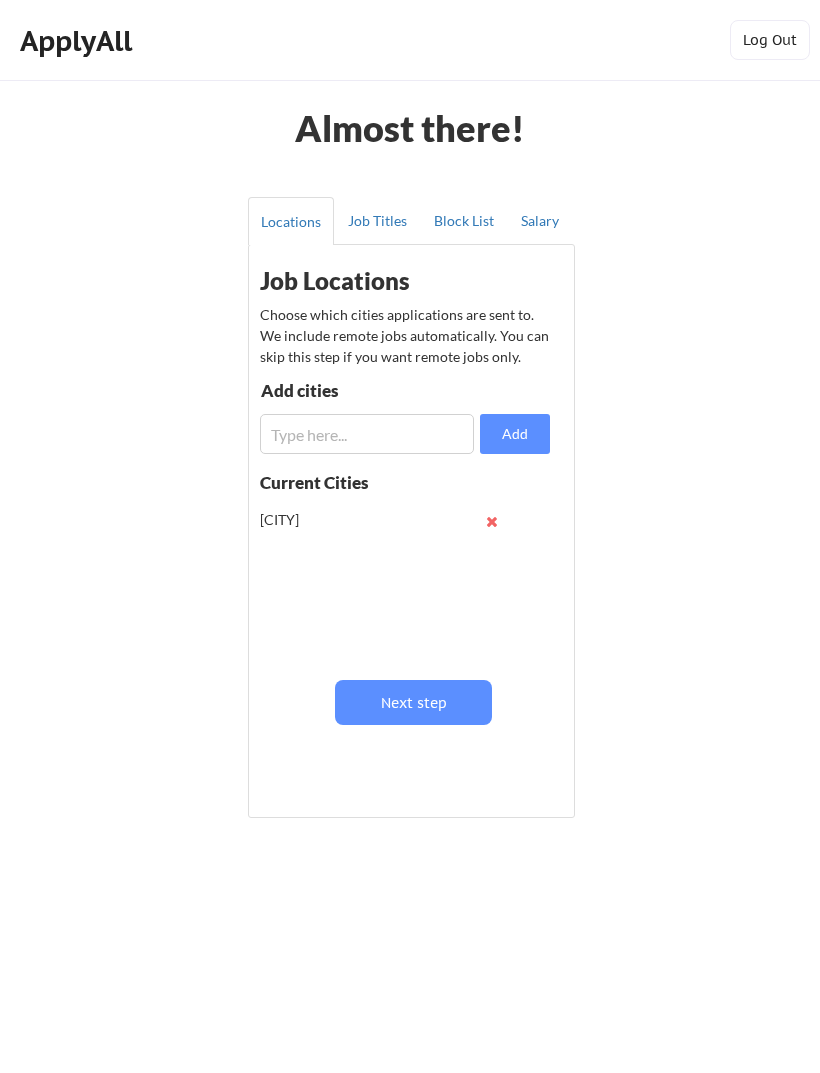 click at bounding box center (367, 434) 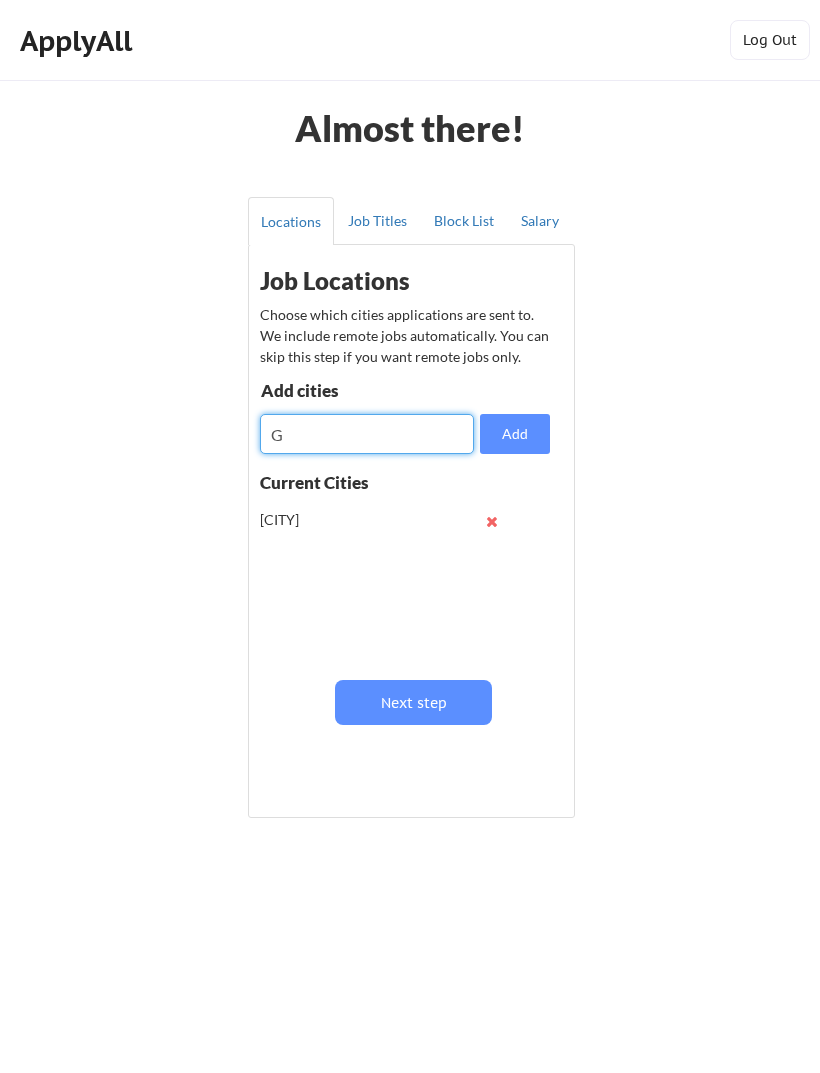 type on "G" 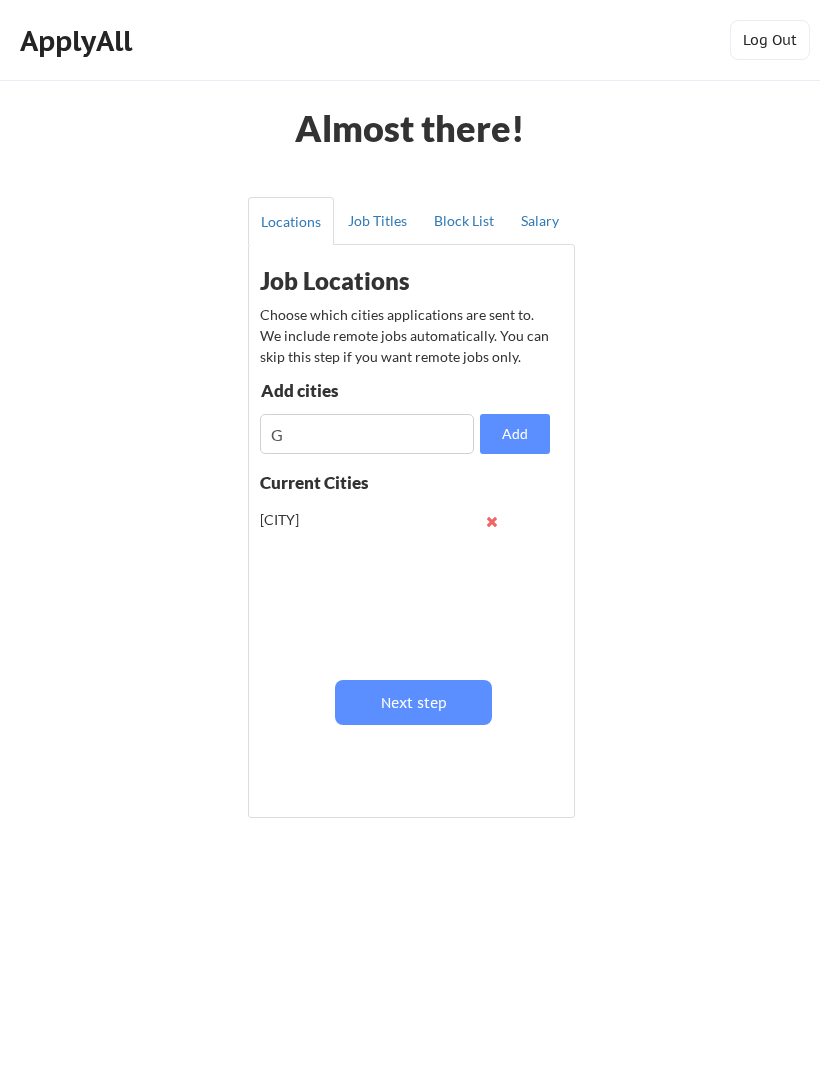 click at bounding box center (491, 521) 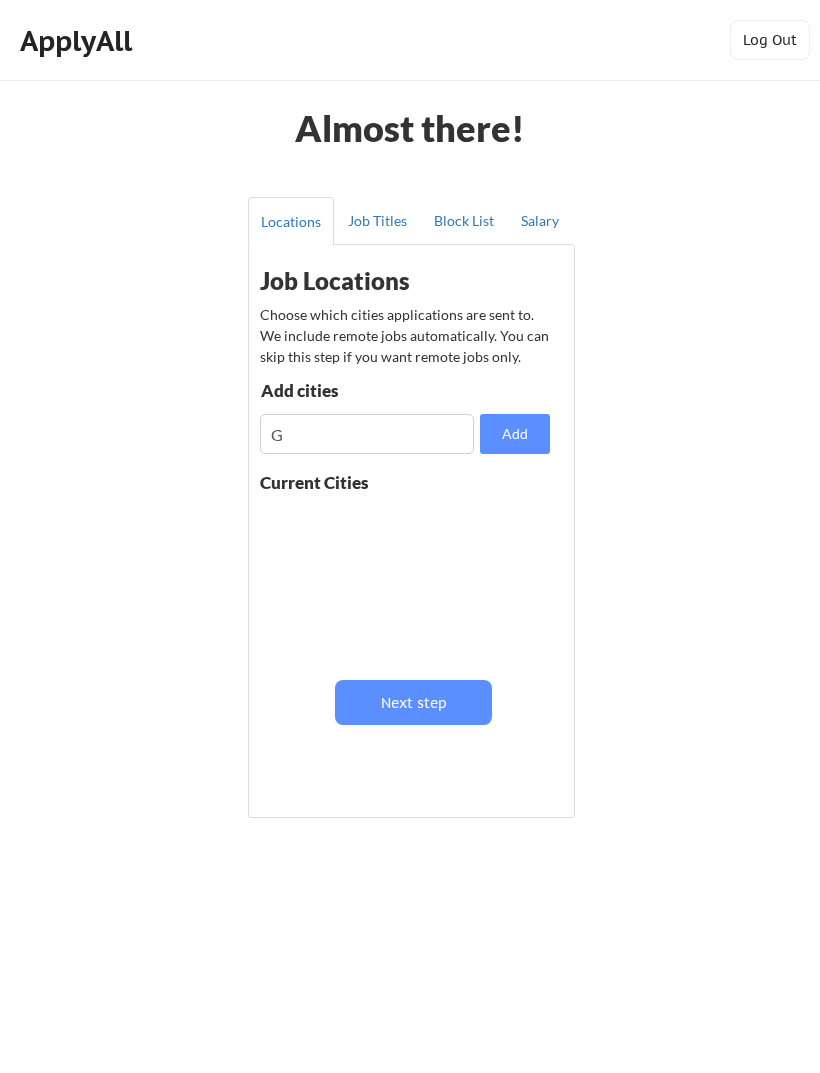 click at bounding box center [367, 434] 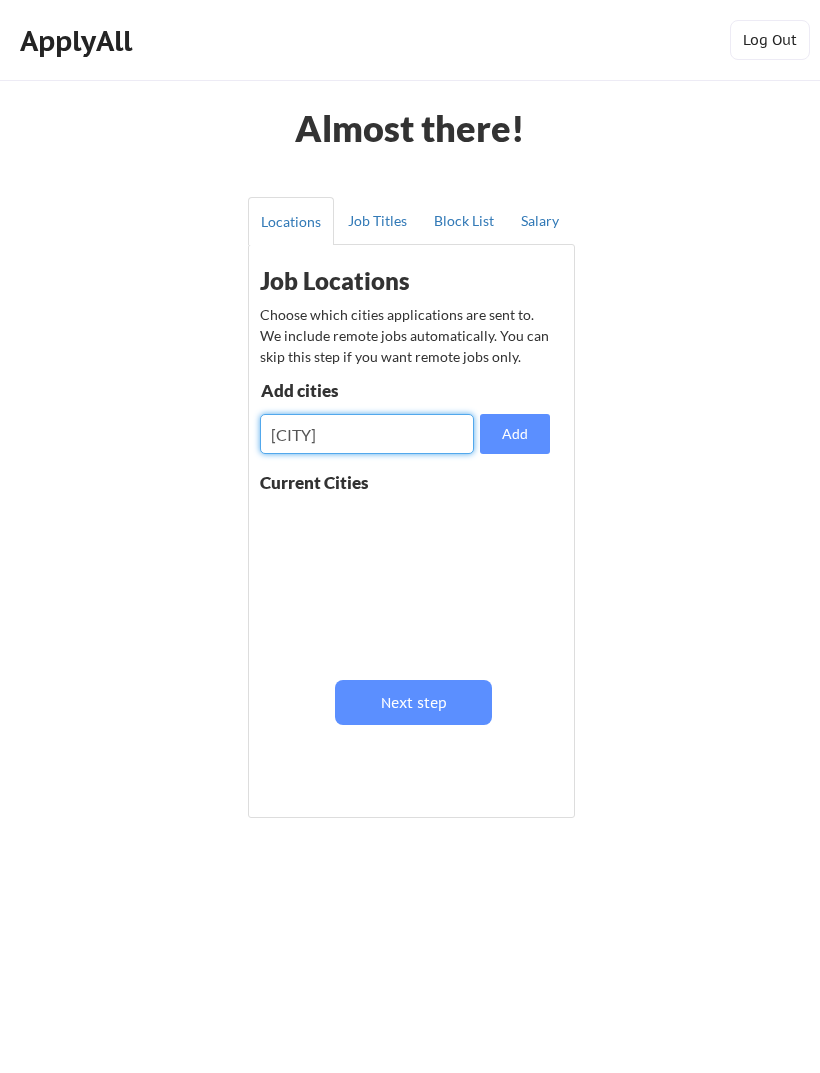 type on "Bruges" 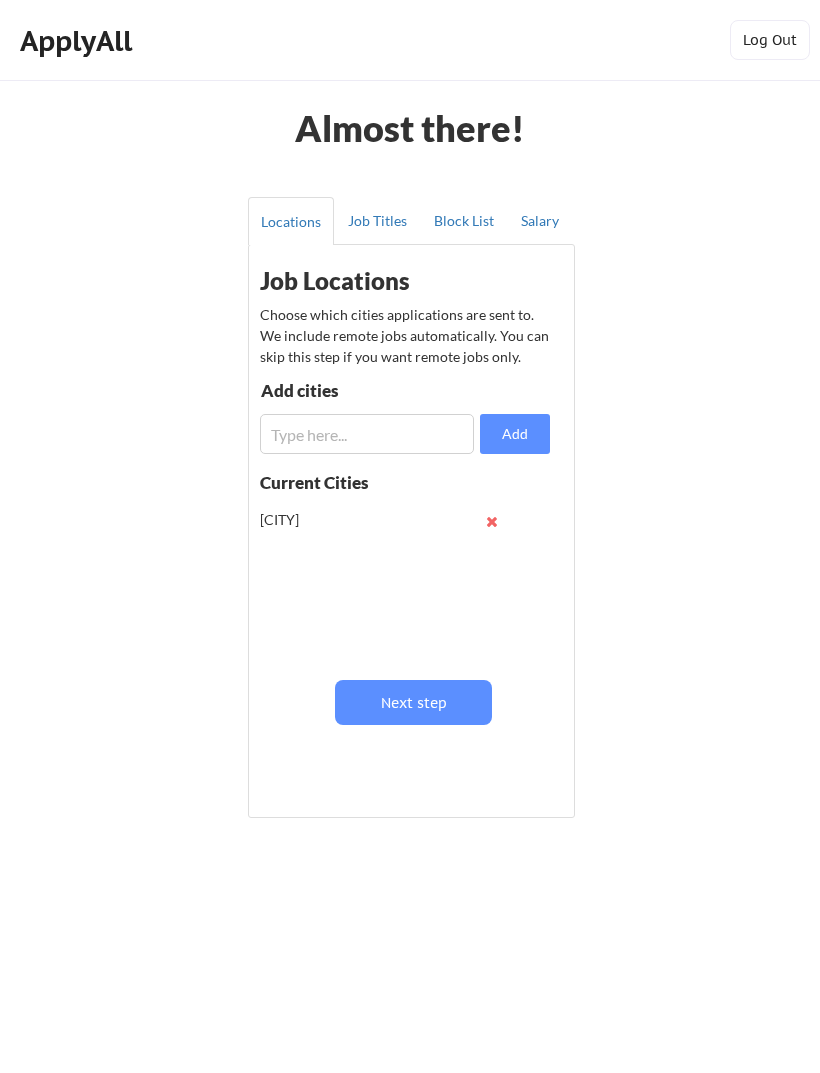 click at bounding box center (367, 434) 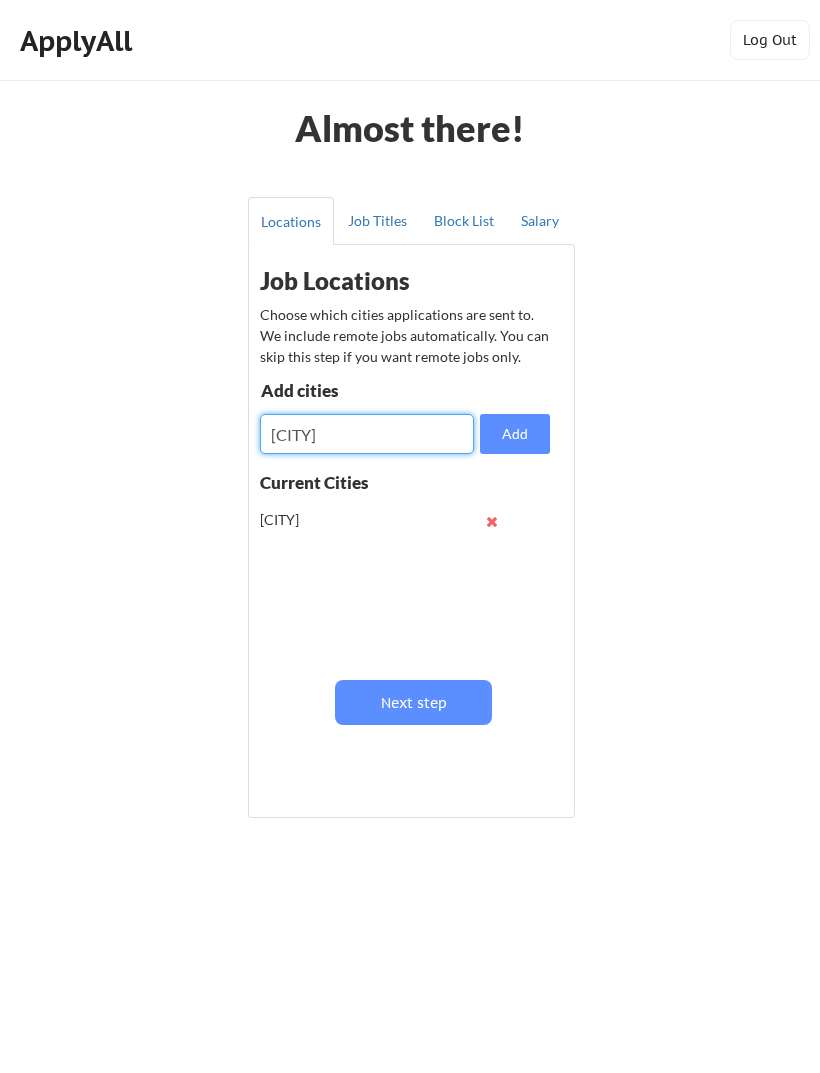 type on "Ghent" 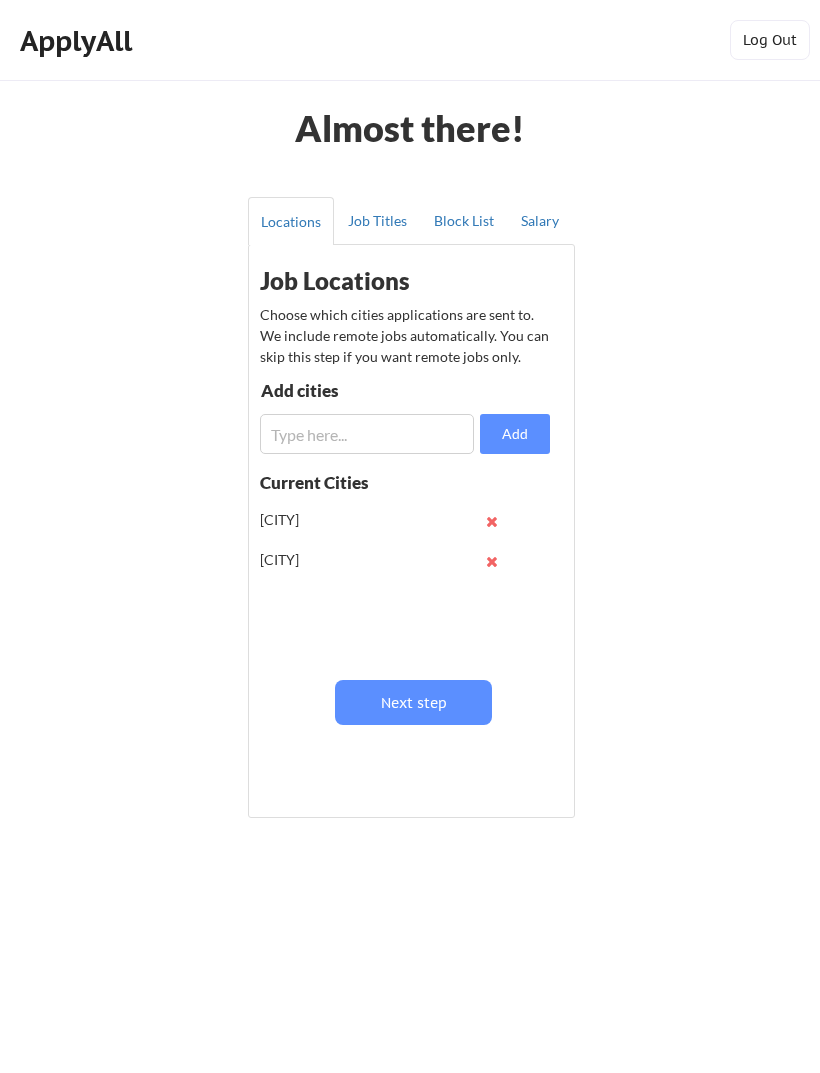 click on "Next step" at bounding box center (413, 702) 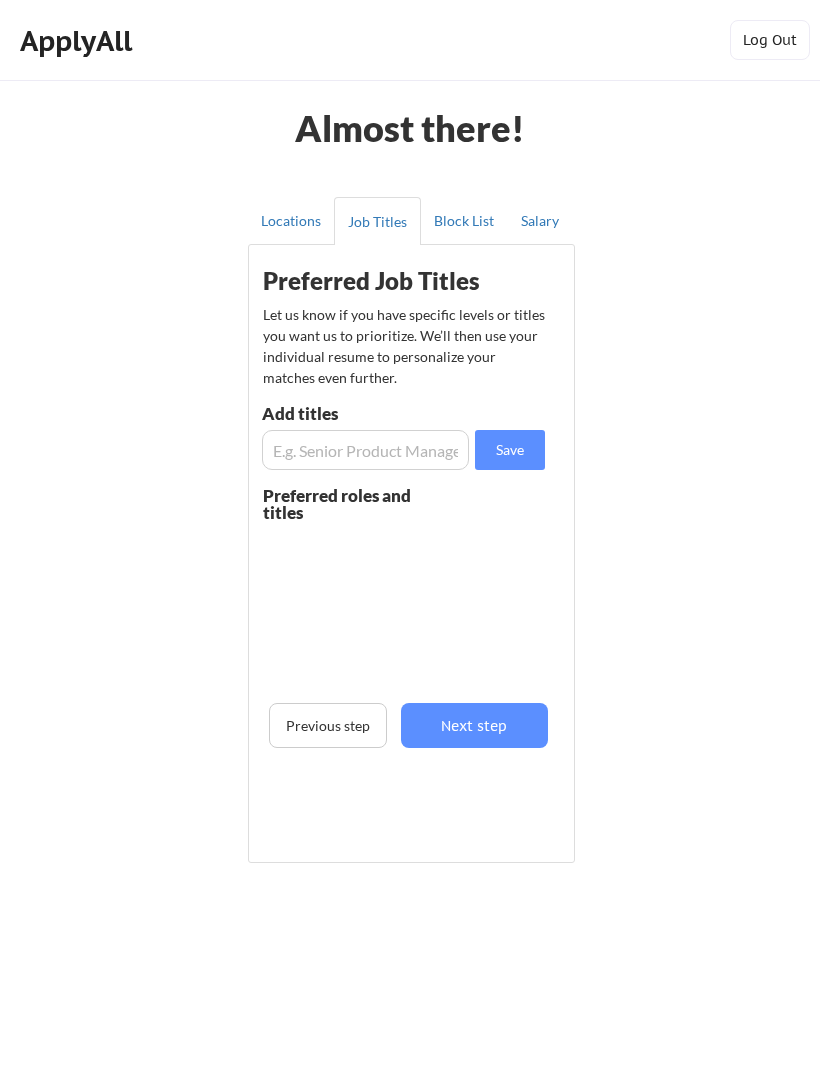 click at bounding box center (365, 450) 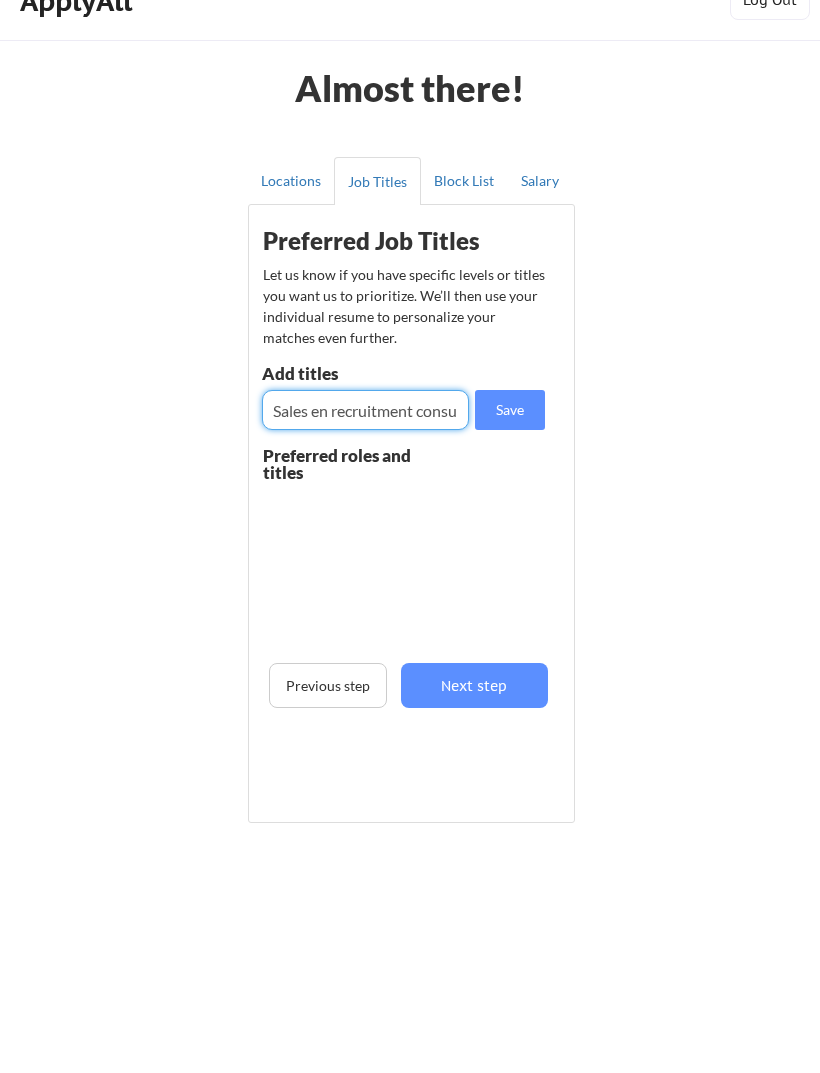 type on "Sales en recruitment consultant" 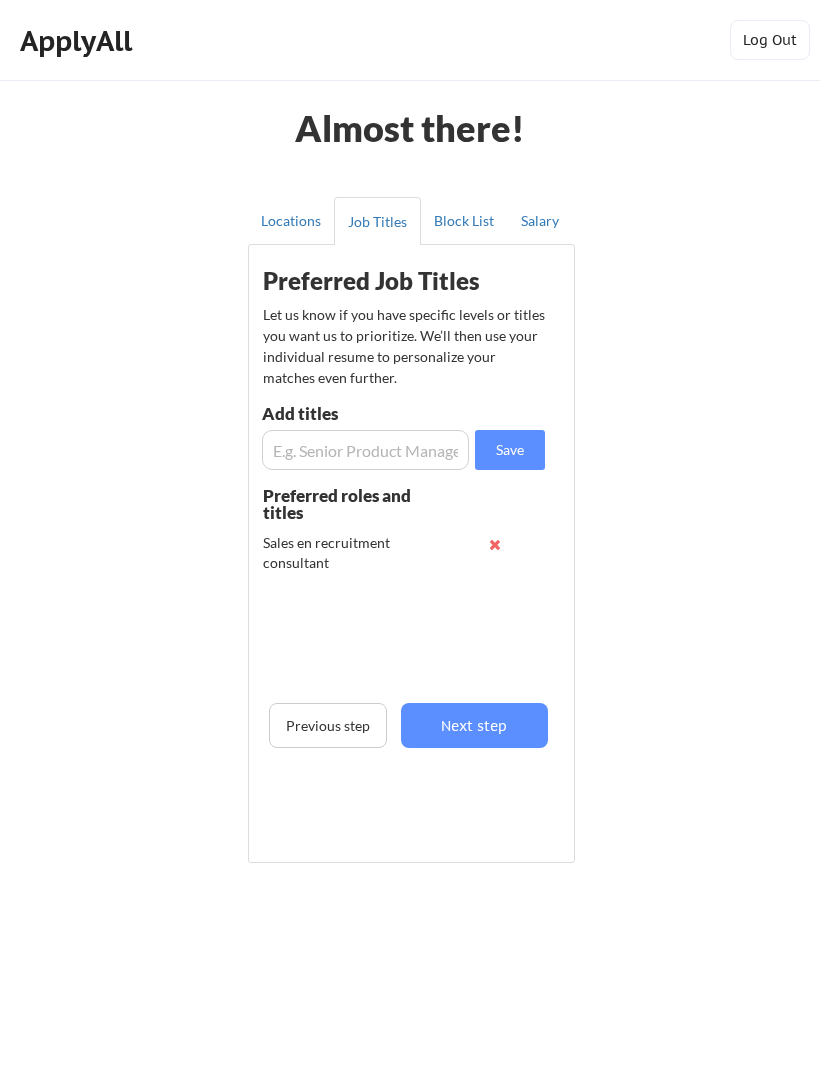 click at bounding box center (365, 450) 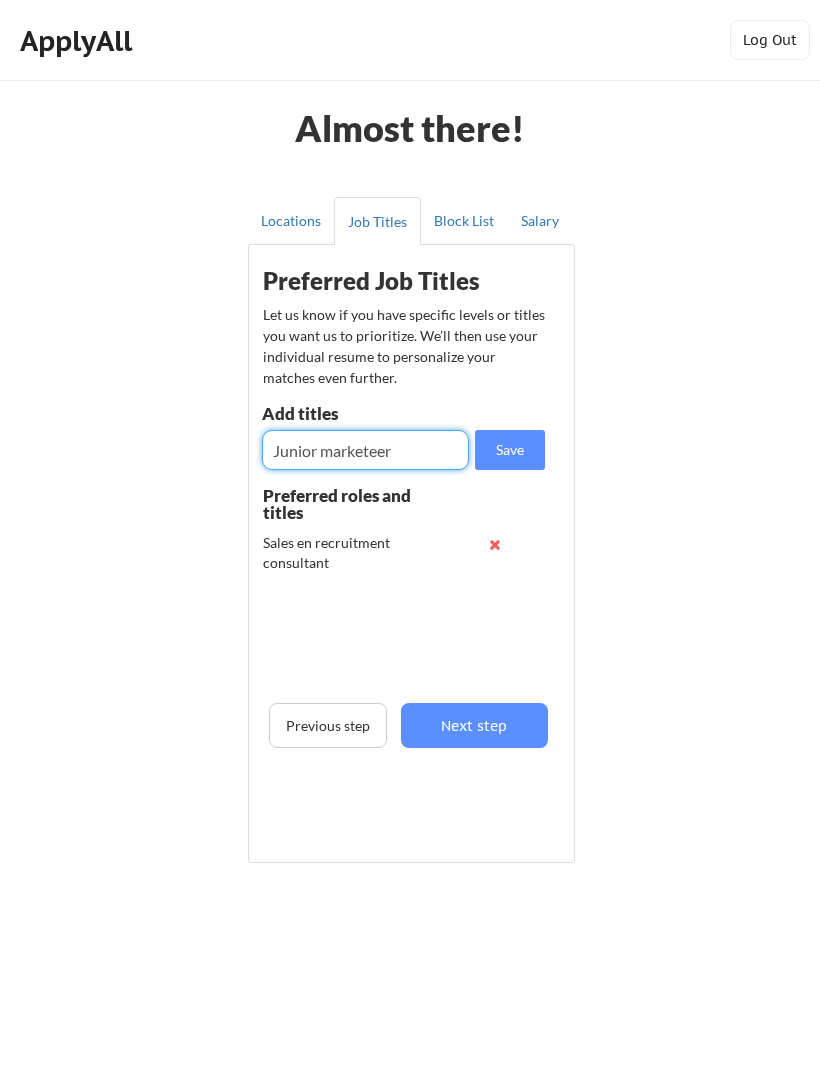 type on "Junior marketeer" 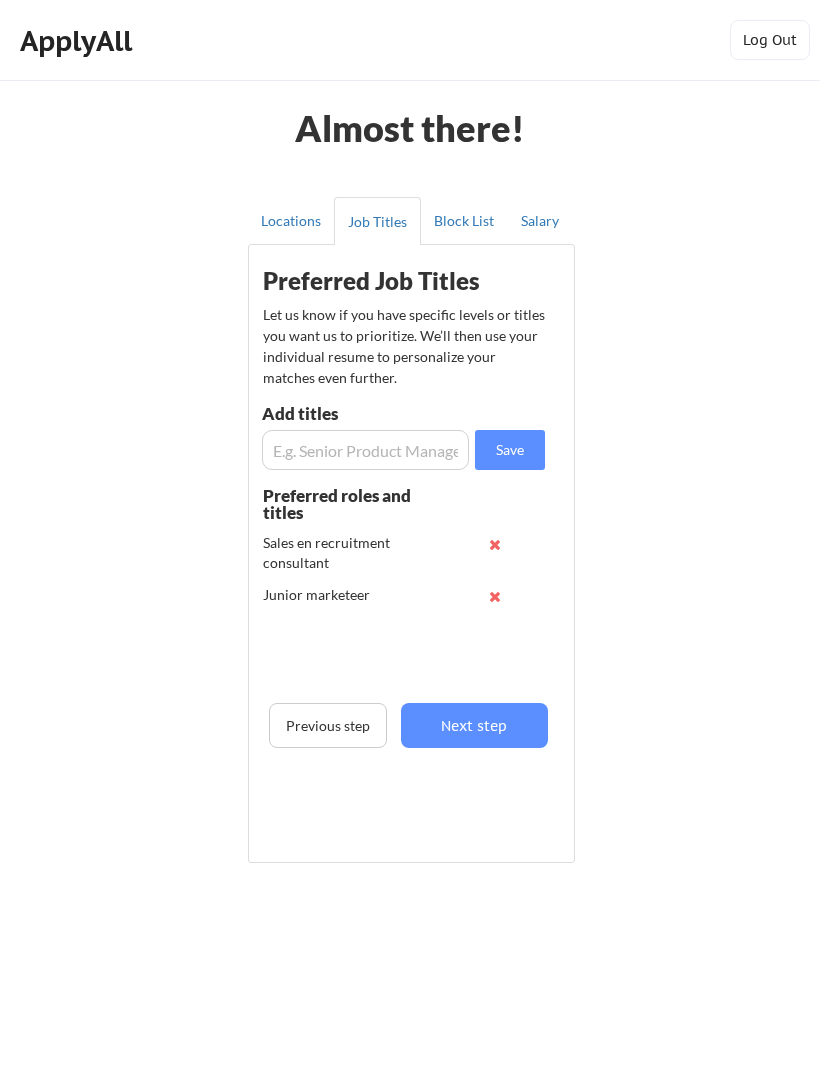 click at bounding box center (365, 450) 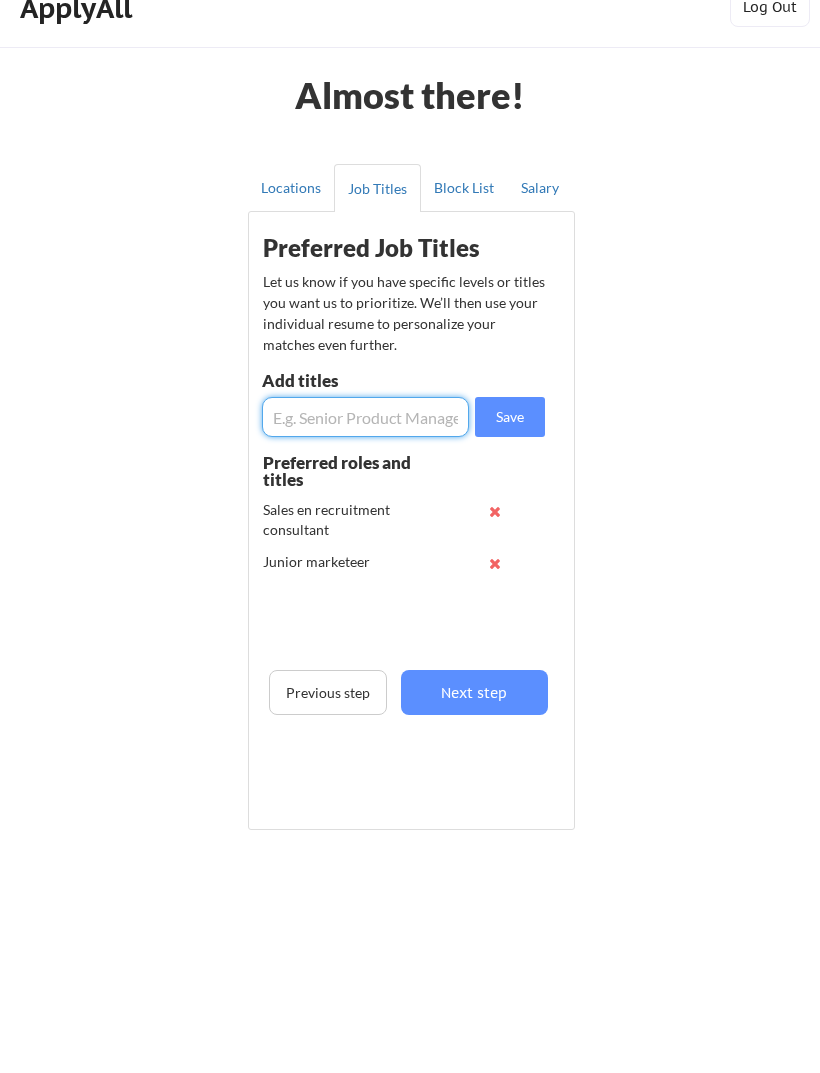 click on "Next step" at bounding box center (474, 725) 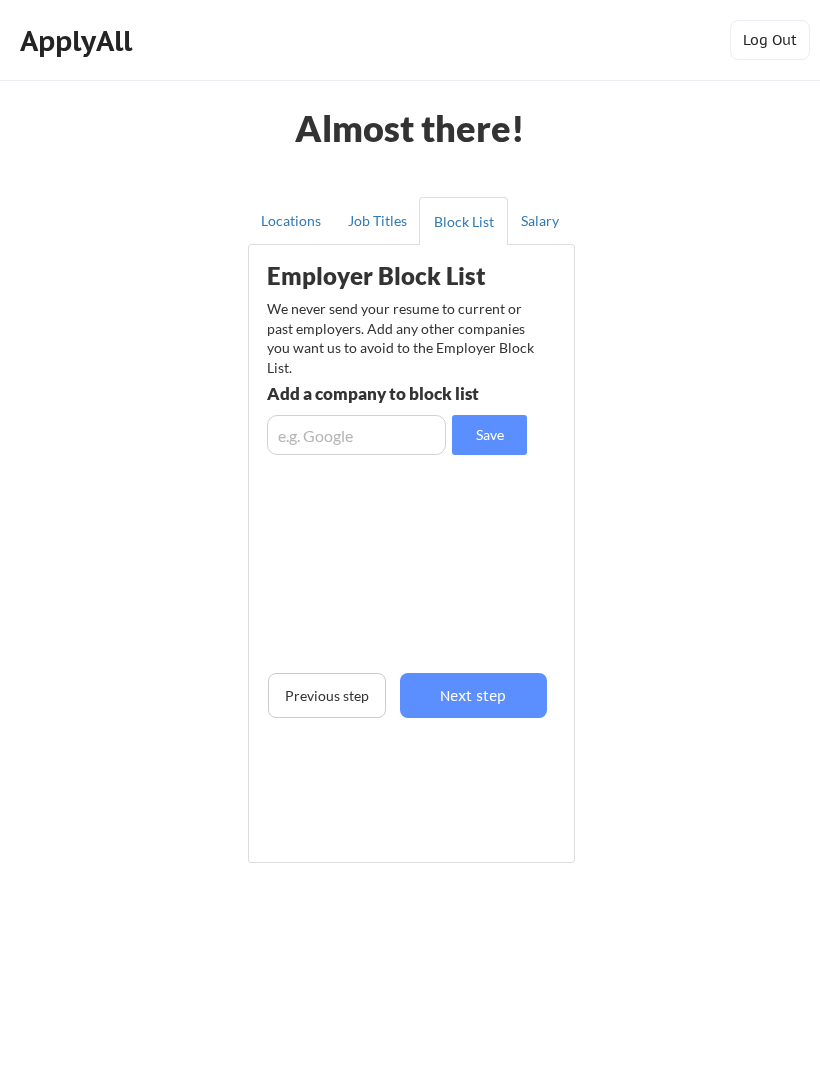 click on "Next step" at bounding box center (473, 695) 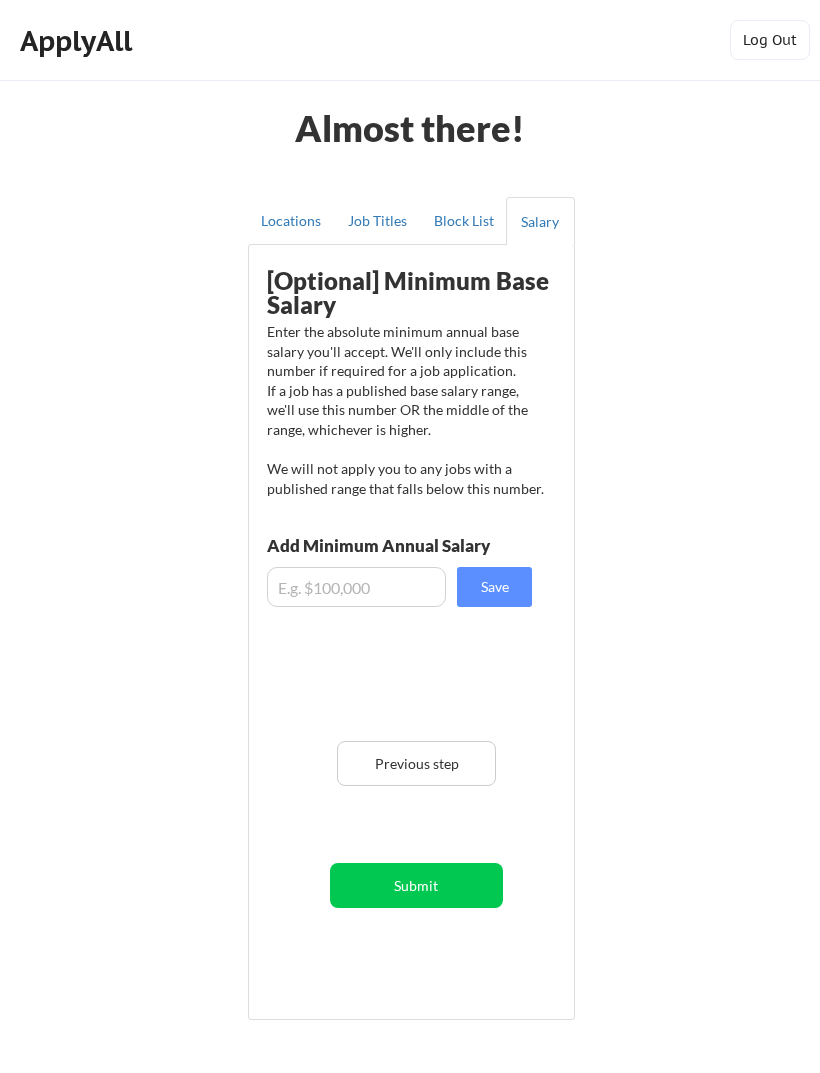 click at bounding box center [356, 587] 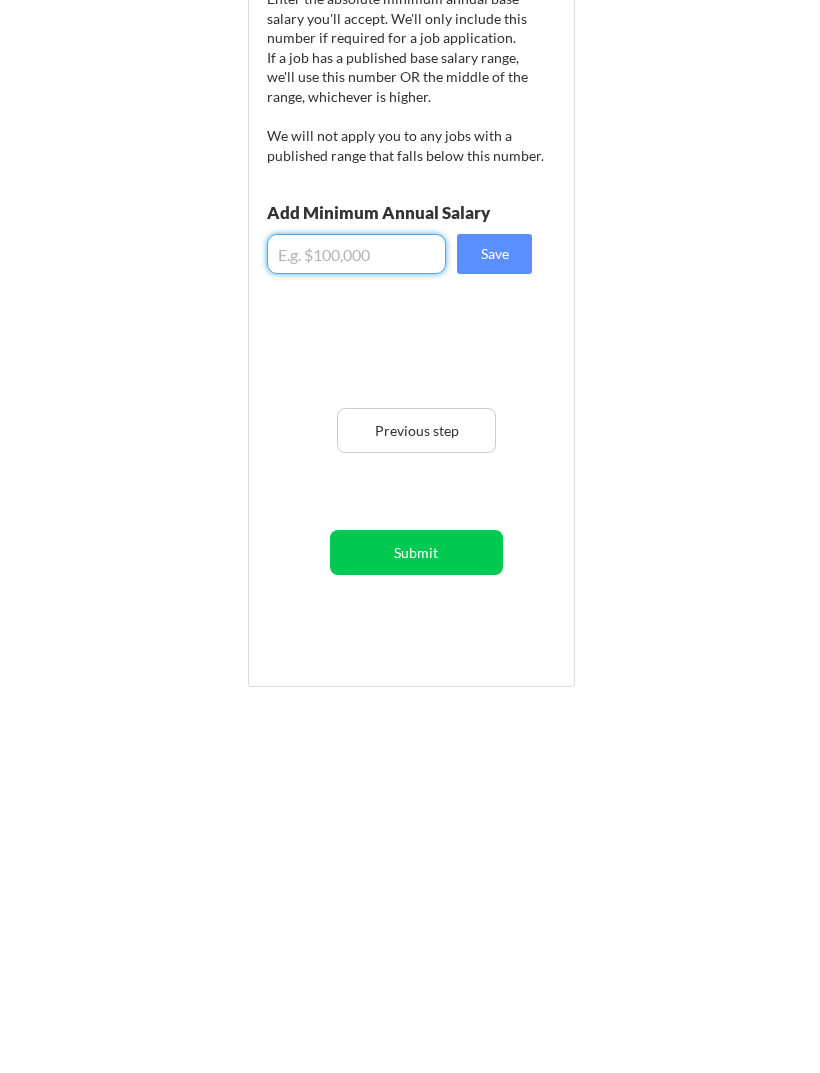 type 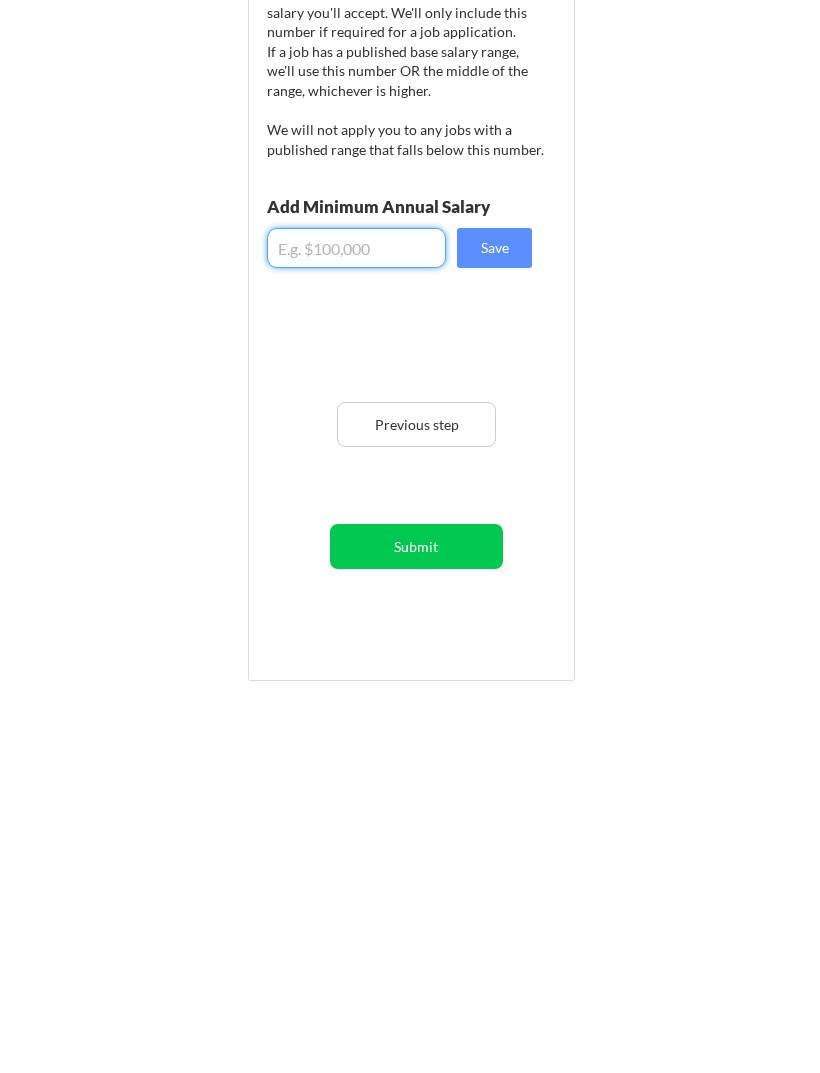 scroll, scrollTop: 67, scrollLeft: 0, axis: vertical 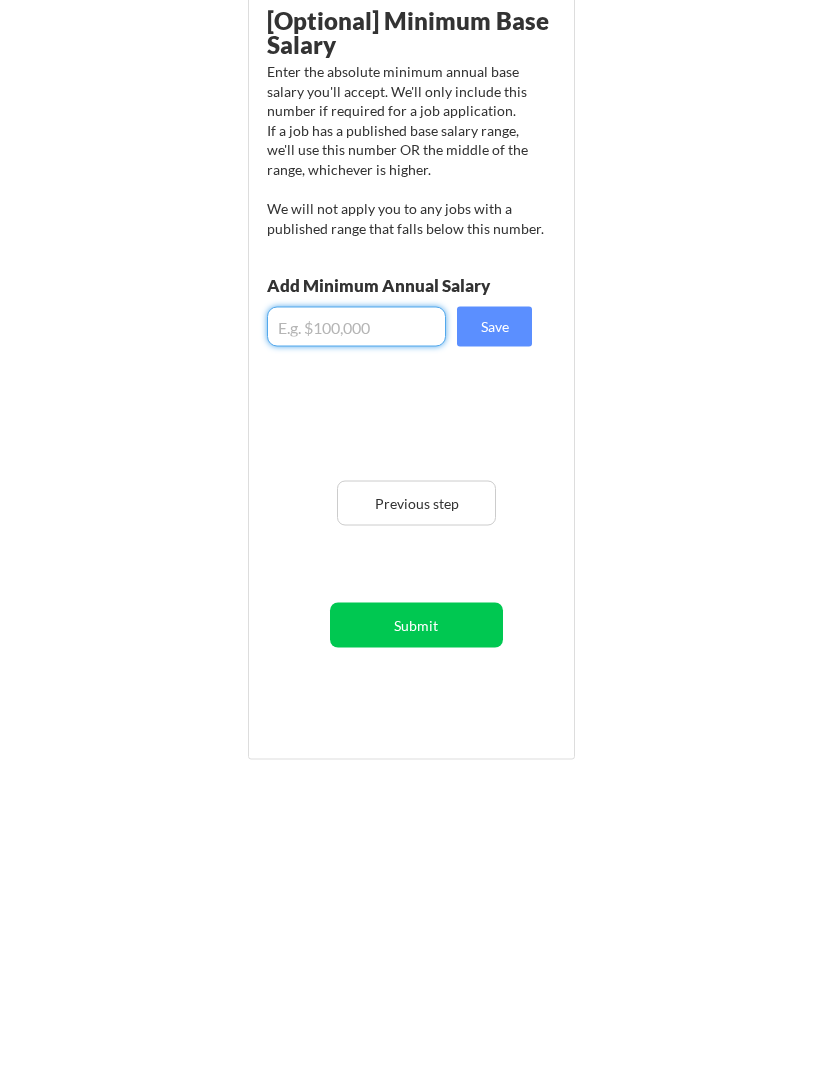 click on "Submit" at bounding box center (416, 818) 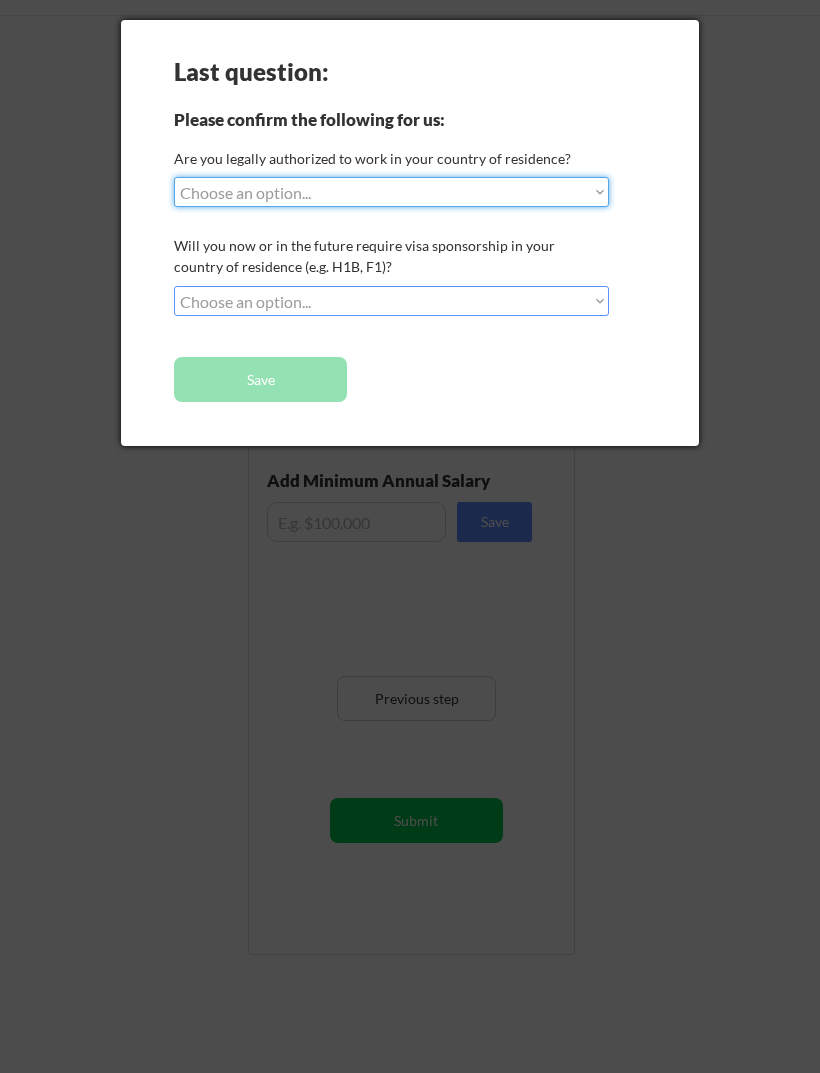 click on "Choose an option... Yes, I am a US Citizen Yes, I am a Canadian Citizen Yes, I am a US Green Card Holder Yes, I am an Other Permanent Resident Yes, I am here on a visa (H1B, OPT, etc.) No, I am not (yet) authorized" at bounding box center [391, 192] 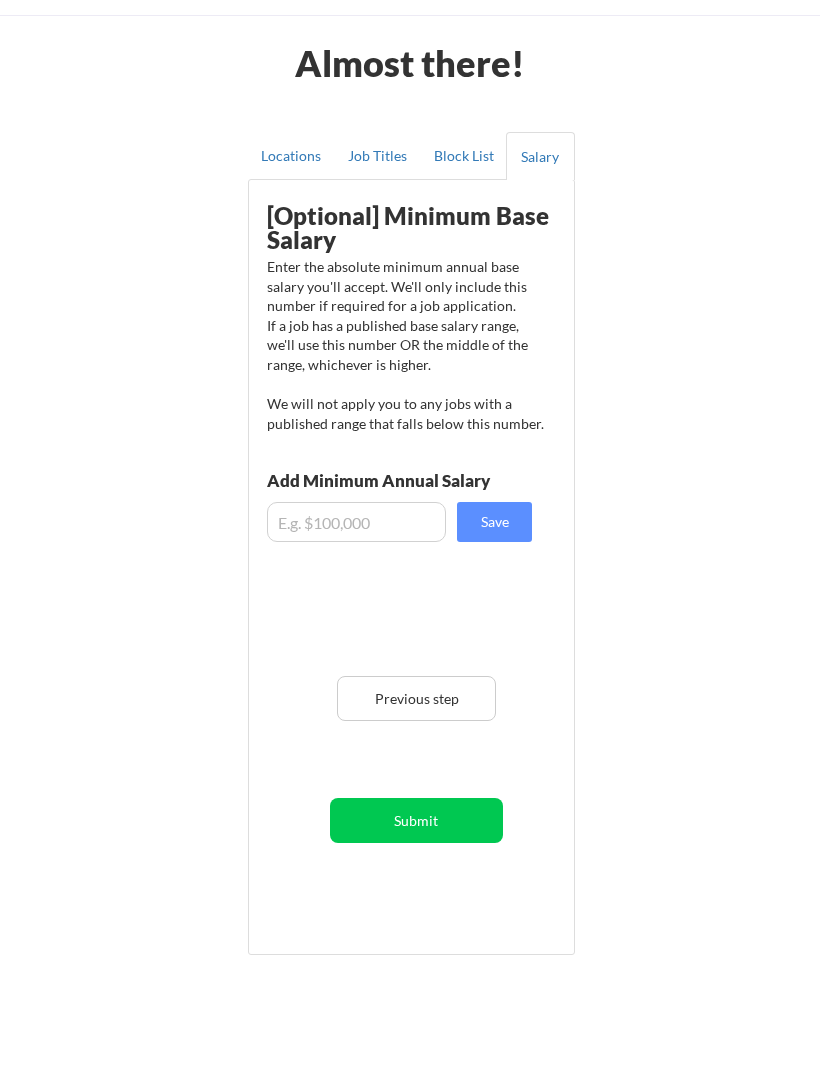 scroll, scrollTop: 0, scrollLeft: 0, axis: both 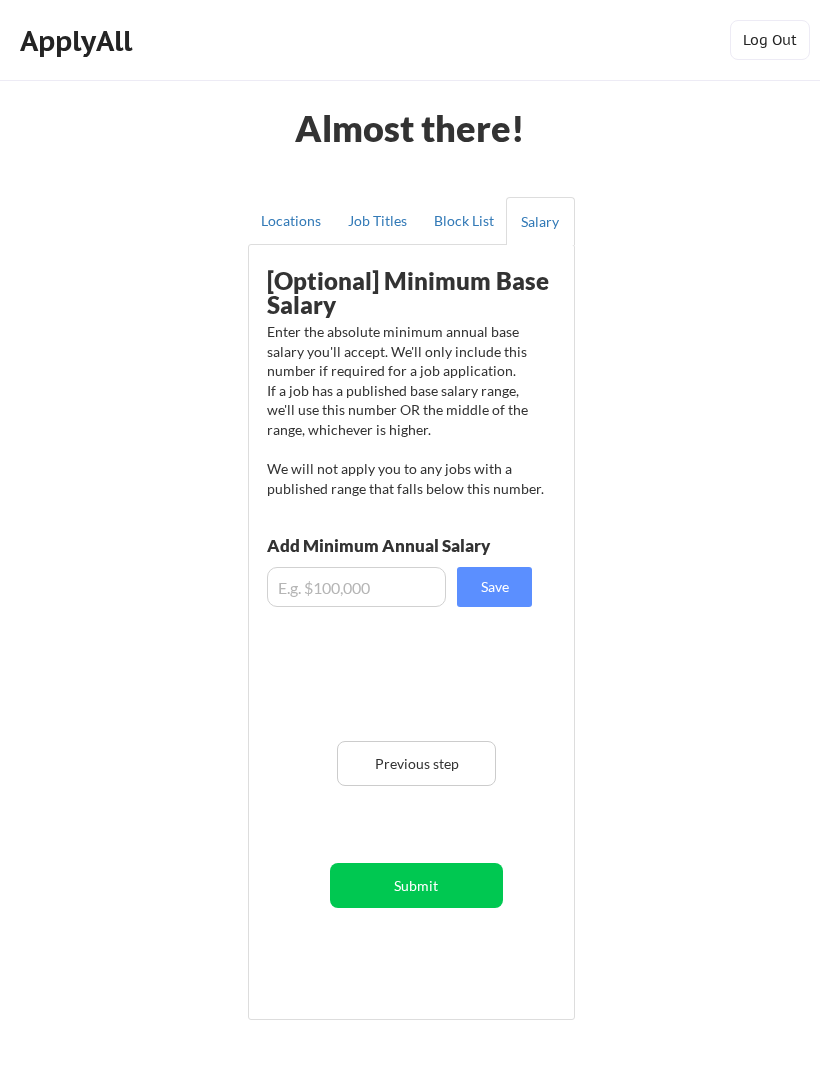 click on "Log Out" at bounding box center (770, 40) 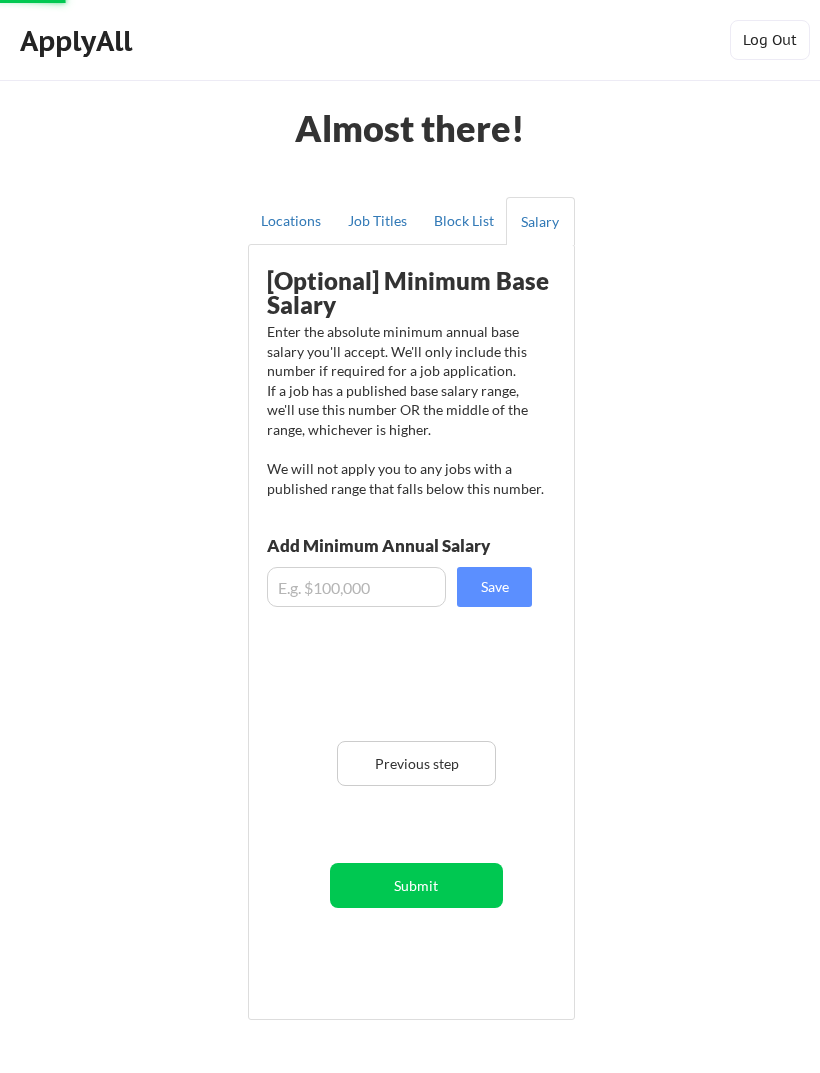 click on "Log Out" at bounding box center (770, 40) 